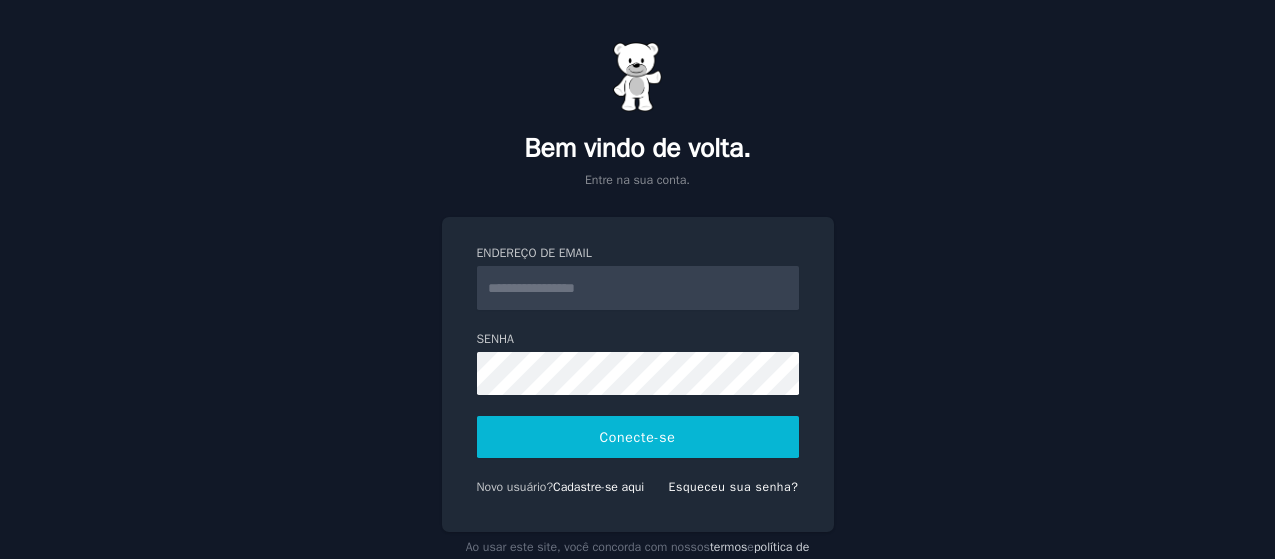 scroll, scrollTop: 0, scrollLeft: 0, axis: both 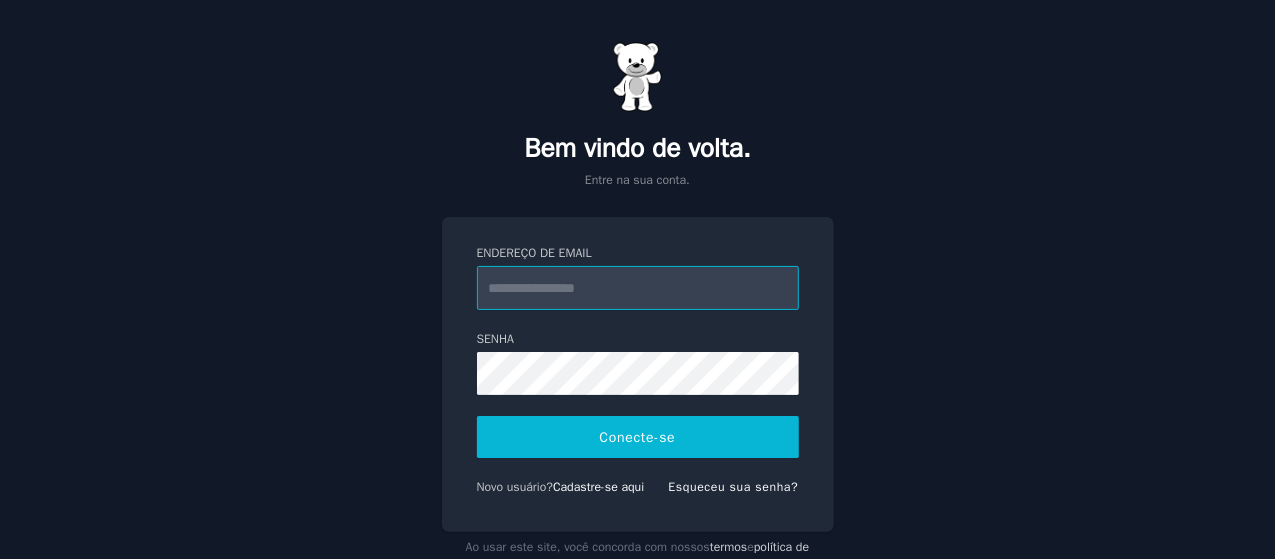 click on "Endereço de email" at bounding box center (638, 288) 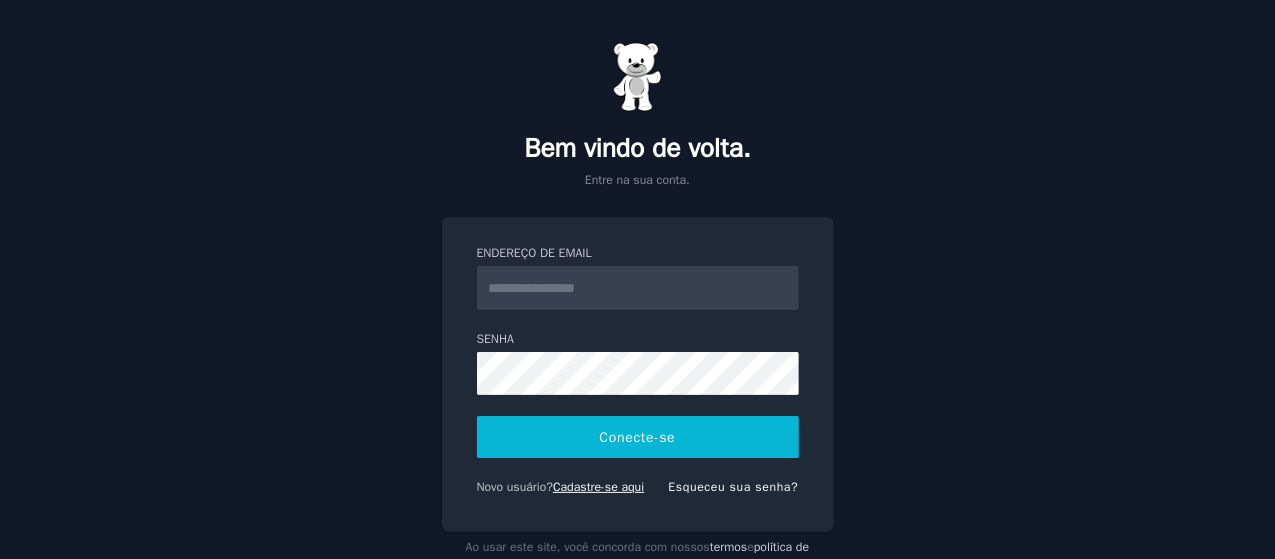 click on "Cadastre-se aqui" at bounding box center [598, 487] 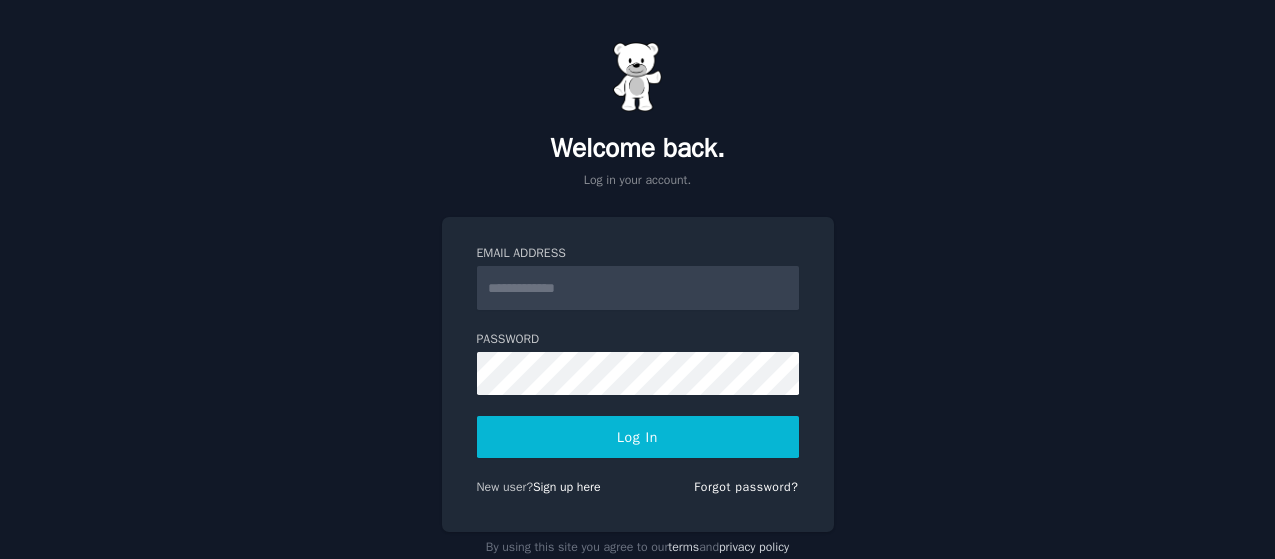 scroll, scrollTop: 0, scrollLeft: 0, axis: both 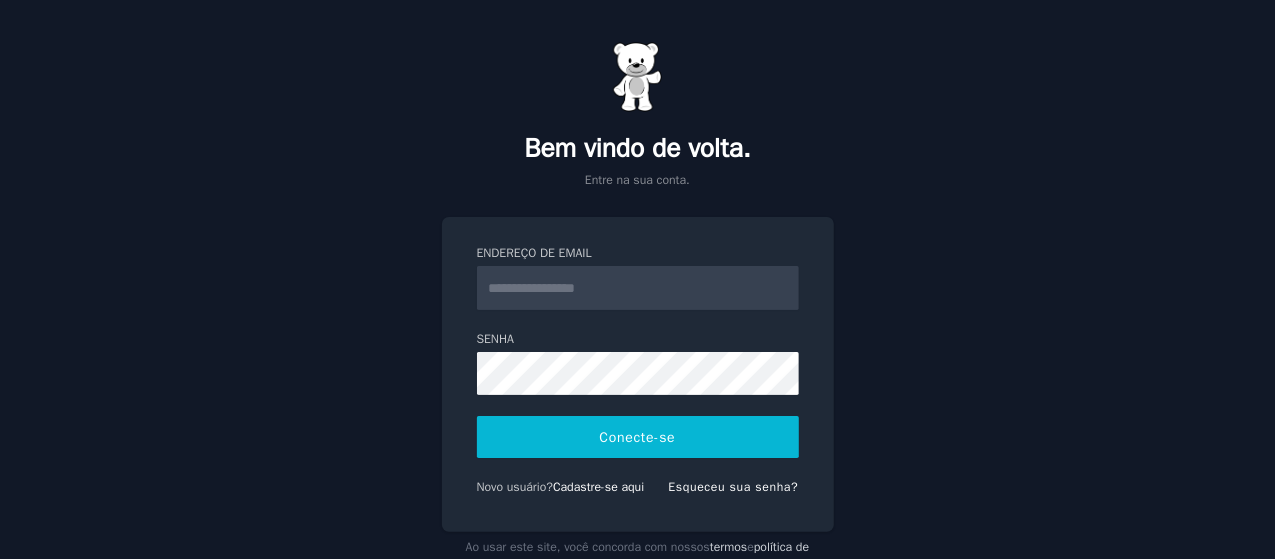click on "Endereço de email" at bounding box center [638, 288] 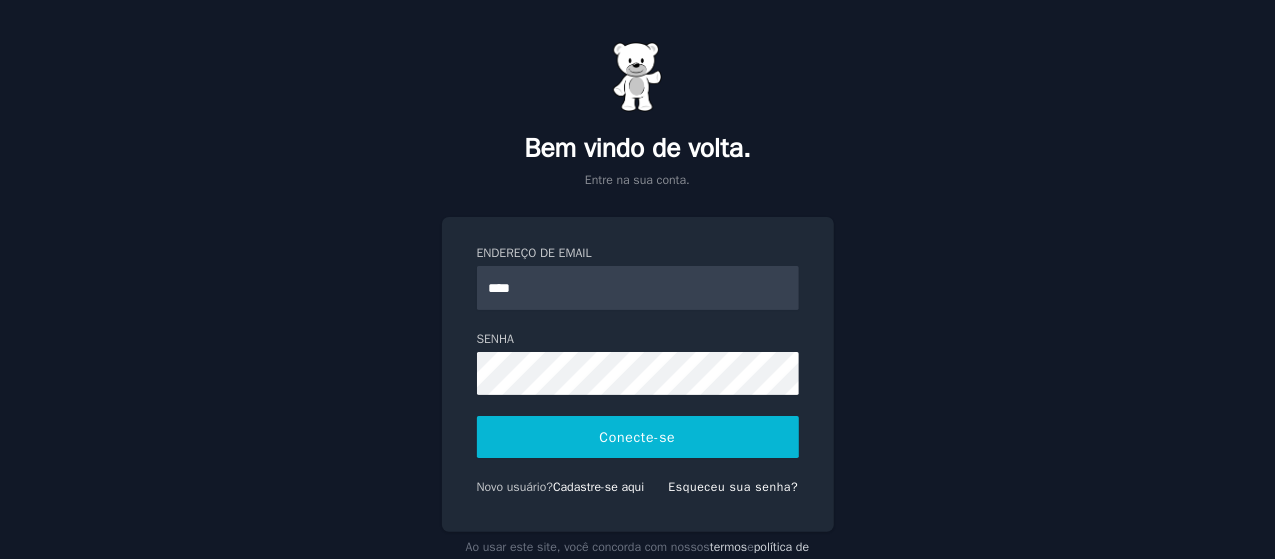 type on "**********" 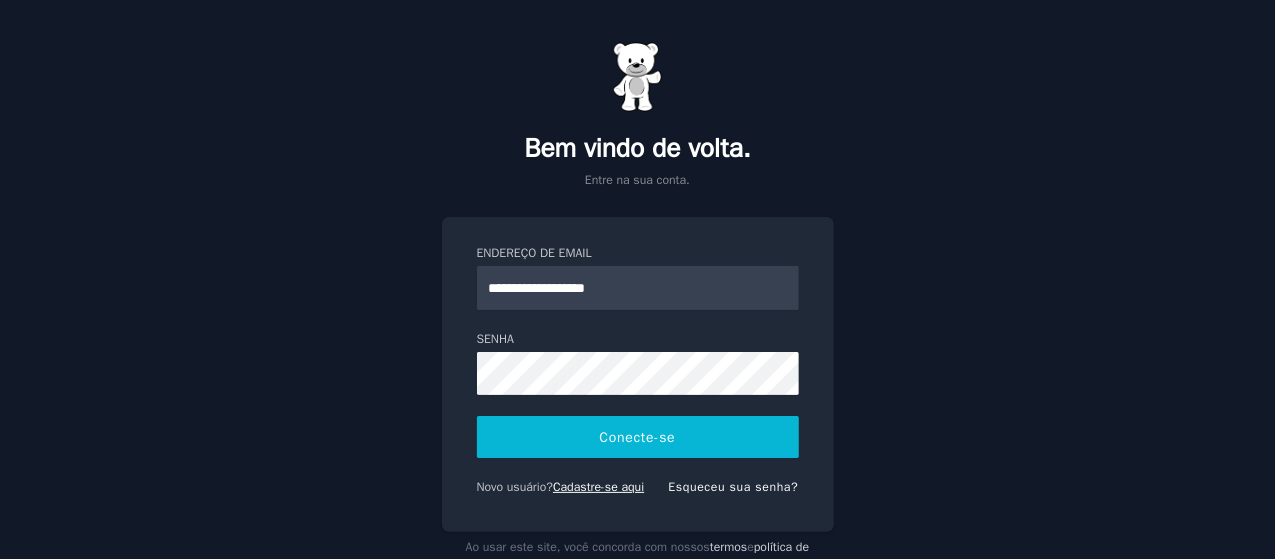 click on "Cadastre-se aqui" at bounding box center (598, 487) 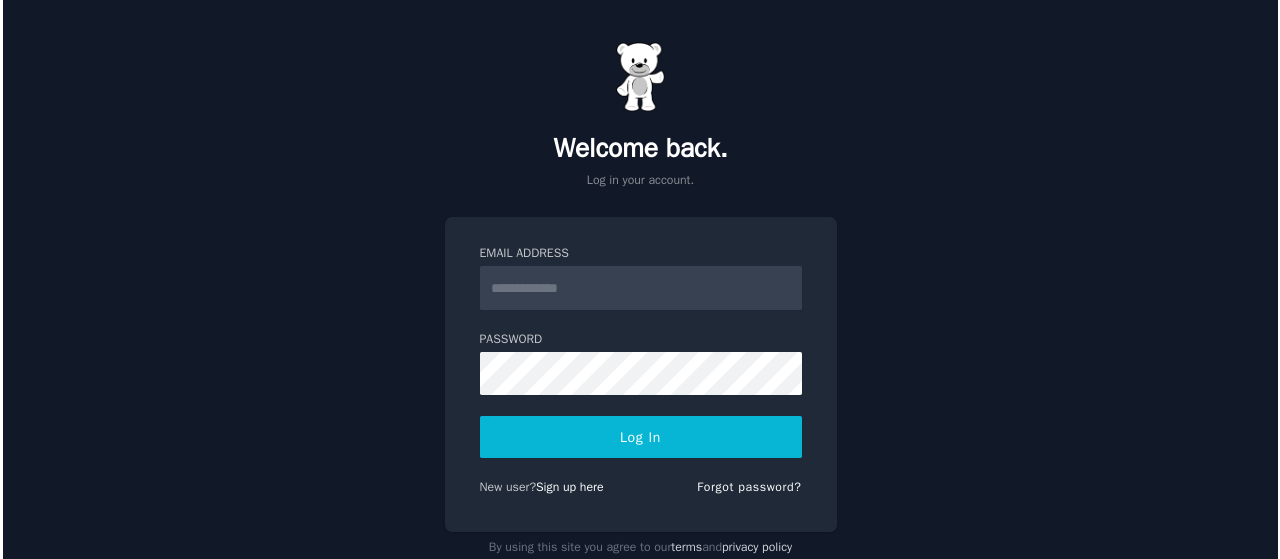 scroll, scrollTop: 0, scrollLeft: 0, axis: both 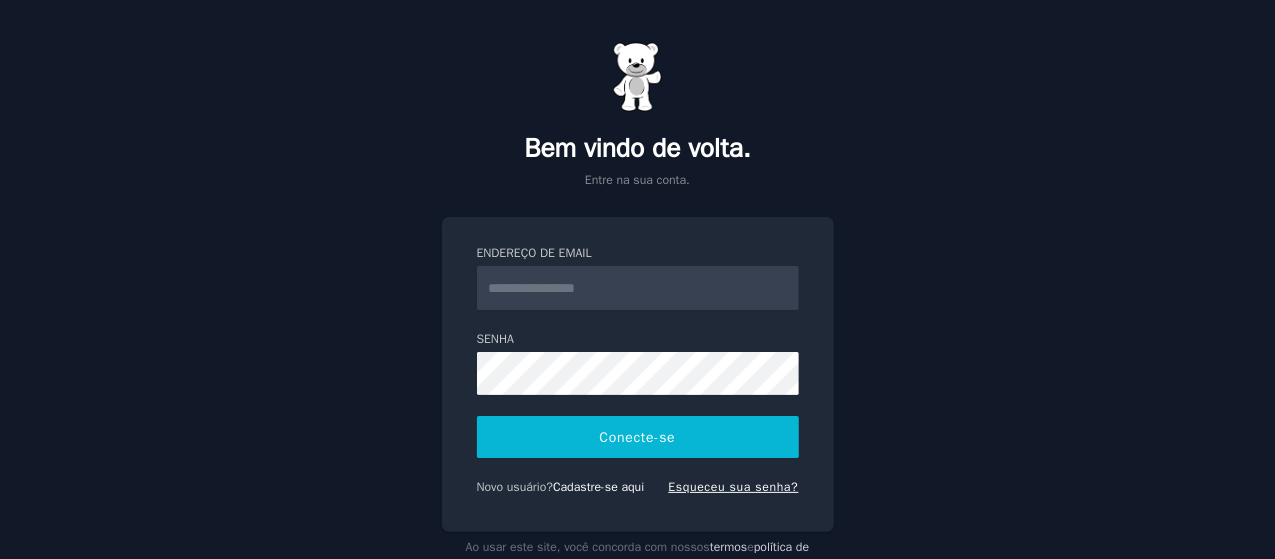 click on "Esqueceu sua senha?" at bounding box center [733, 487] 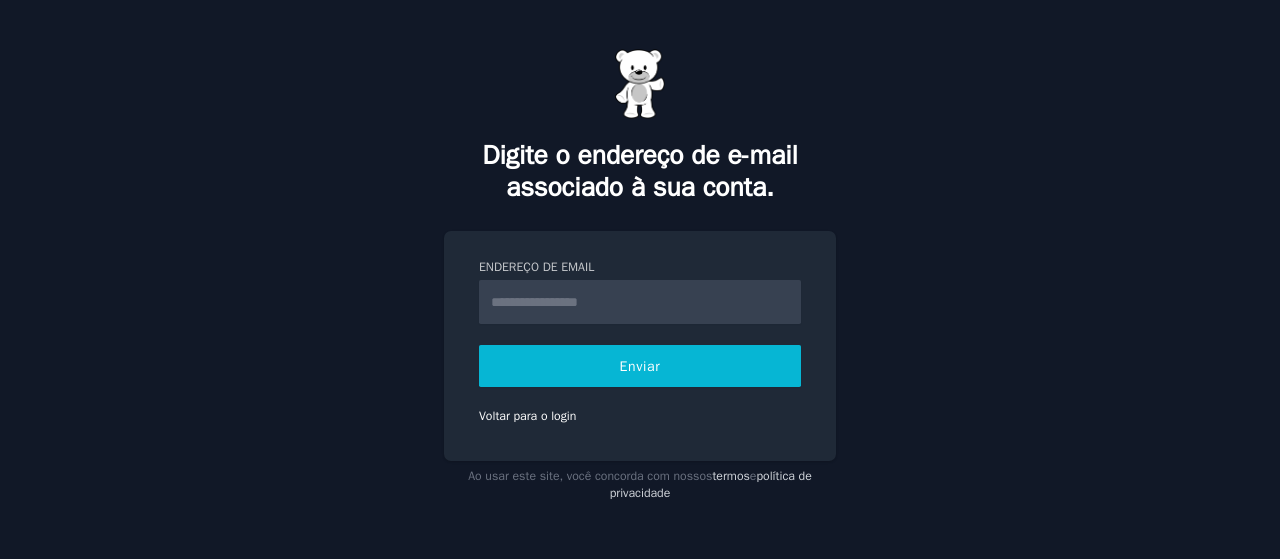 click on "Endereço de email" at bounding box center (640, 302) 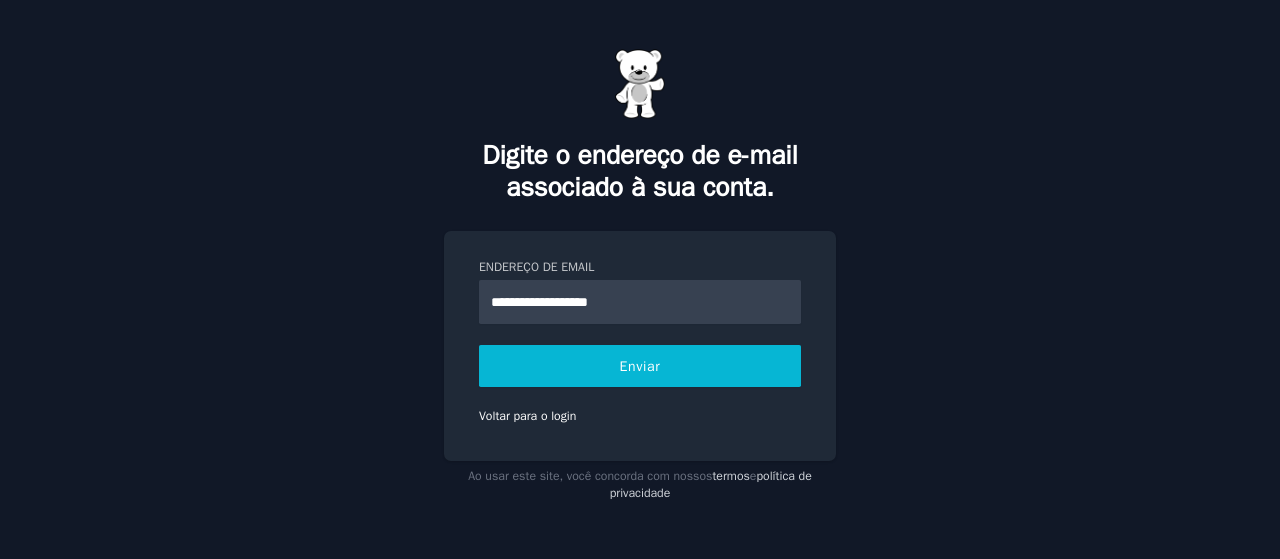 click on "Enviar" at bounding box center (640, 366) 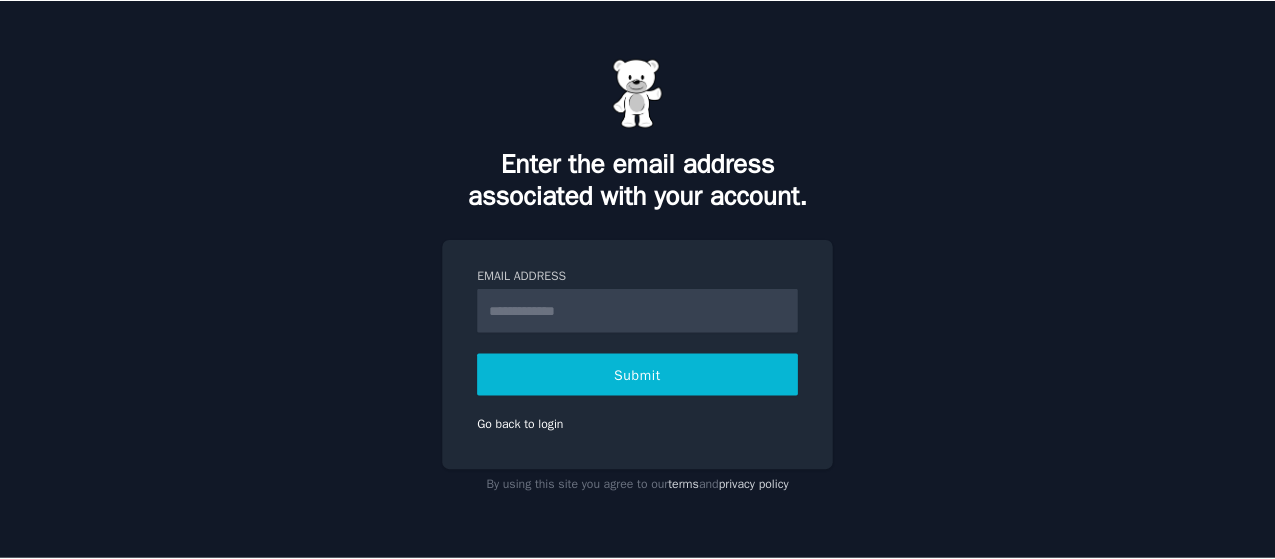 scroll, scrollTop: 0, scrollLeft: 0, axis: both 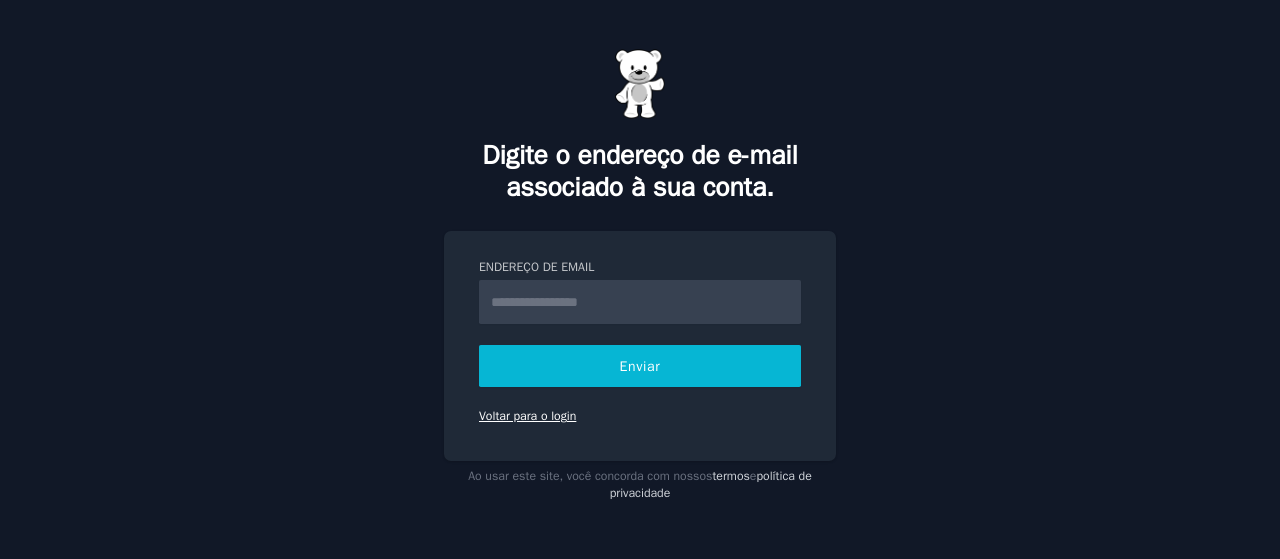 click on "Voltar para o login" at bounding box center (527, 416) 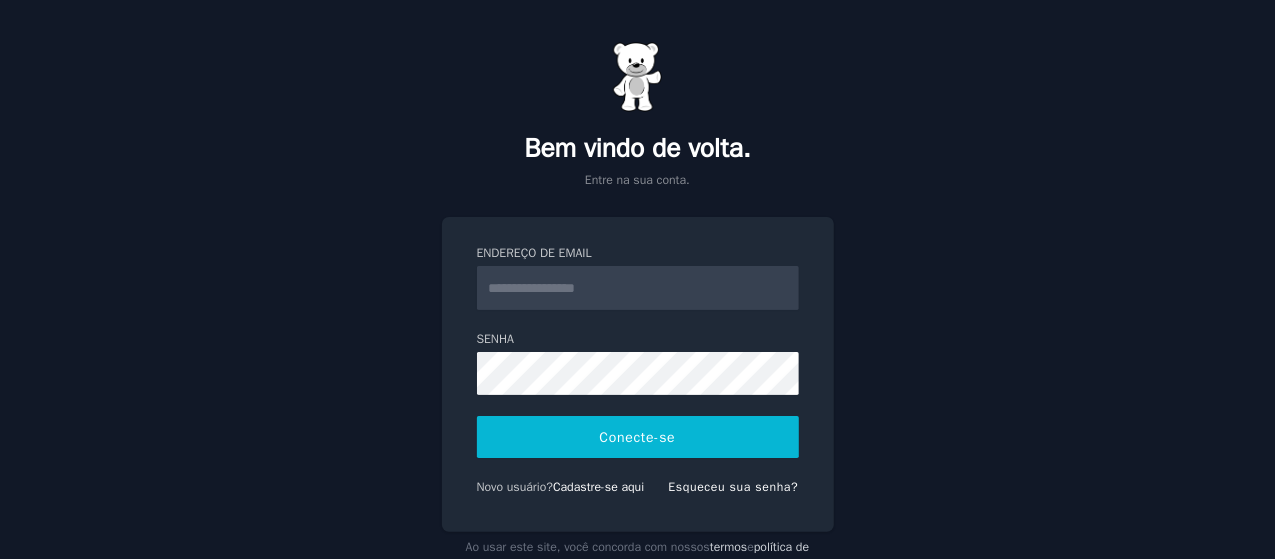 click on "Endereço de email" at bounding box center (638, 288) 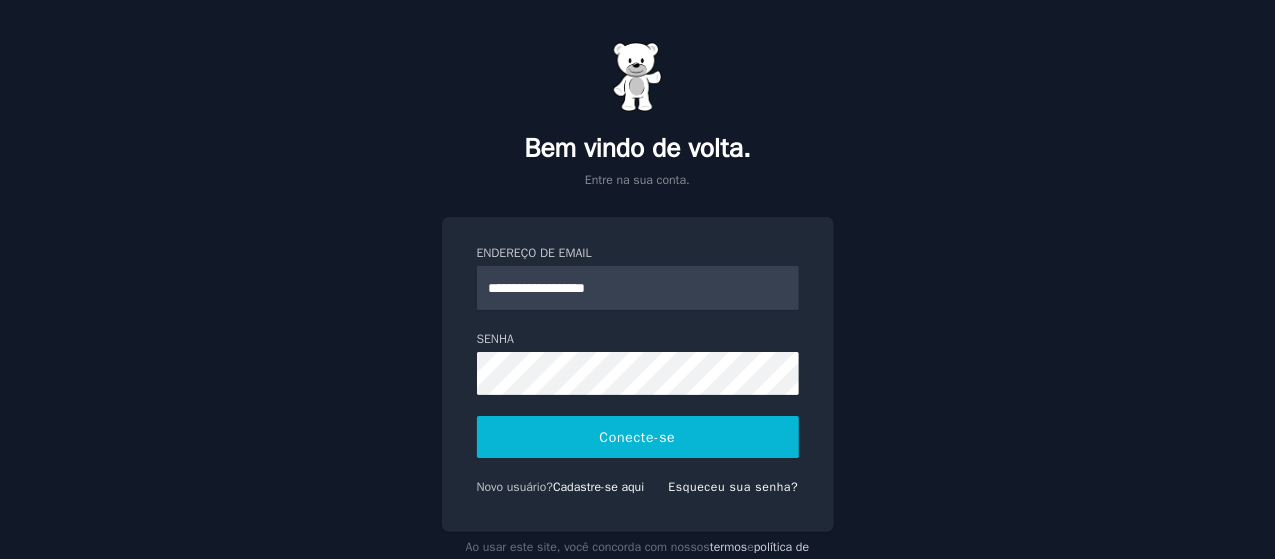 click on "Conecte-se" at bounding box center [637, 437] 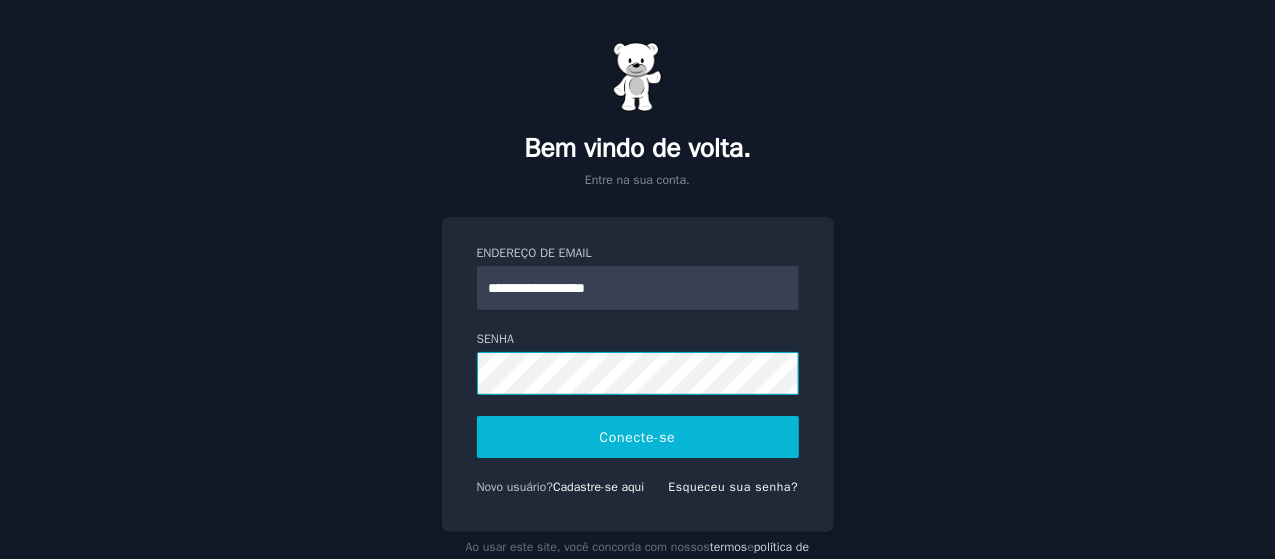 click on "Conecte-se" at bounding box center [638, 437] 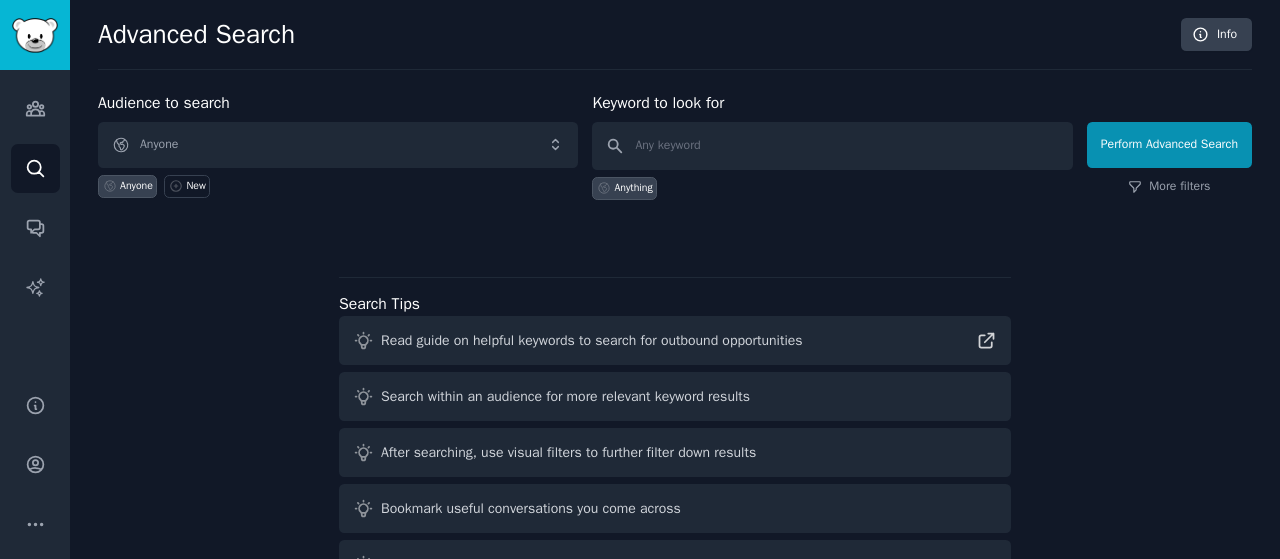 scroll, scrollTop: 0, scrollLeft: 0, axis: both 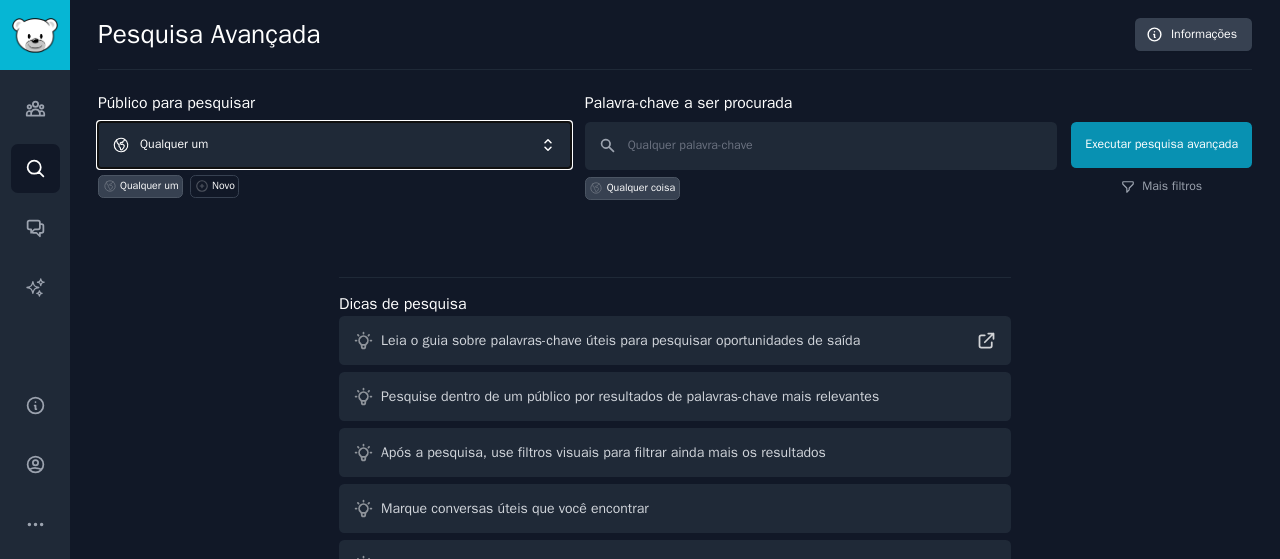click on "Qualquer um" at bounding box center [334, 145] 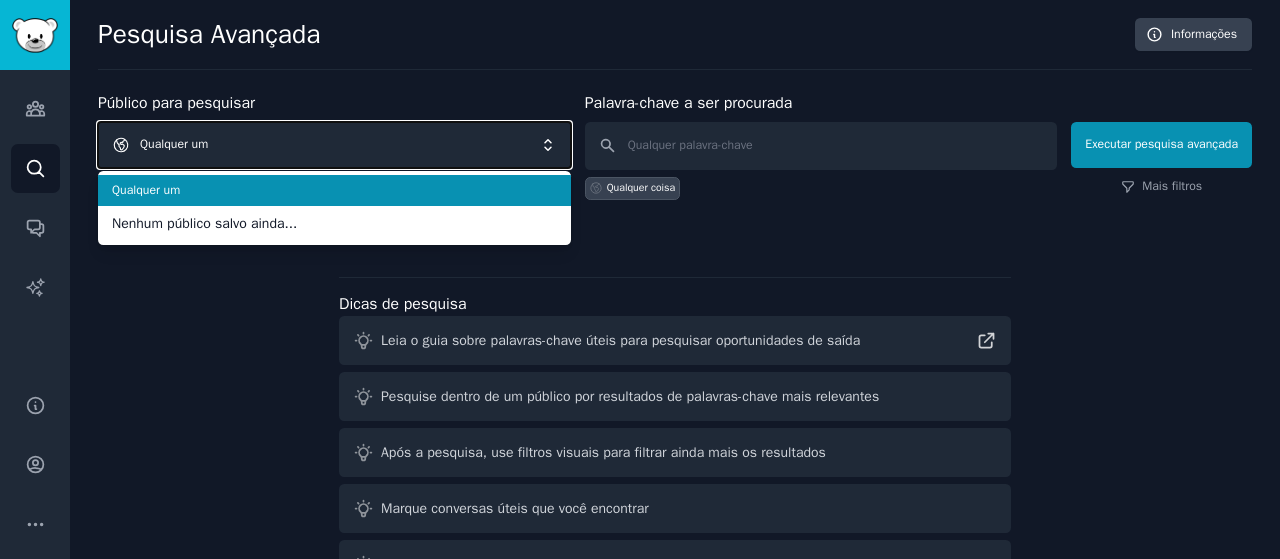 click on "Qualquer um" at bounding box center (334, 145) 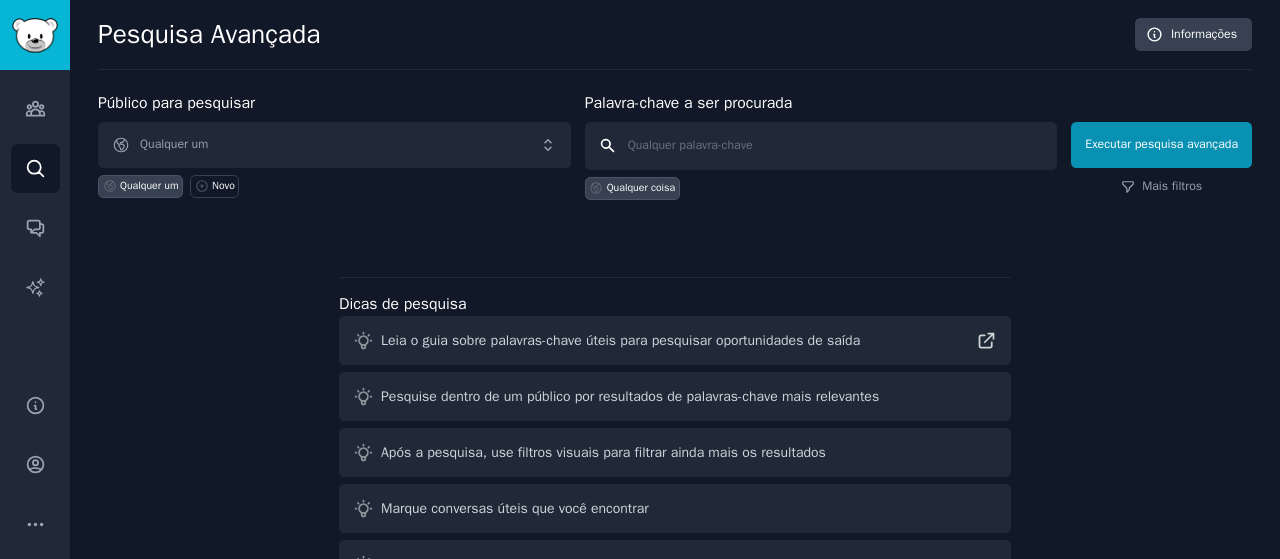 click at bounding box center [821, 146] 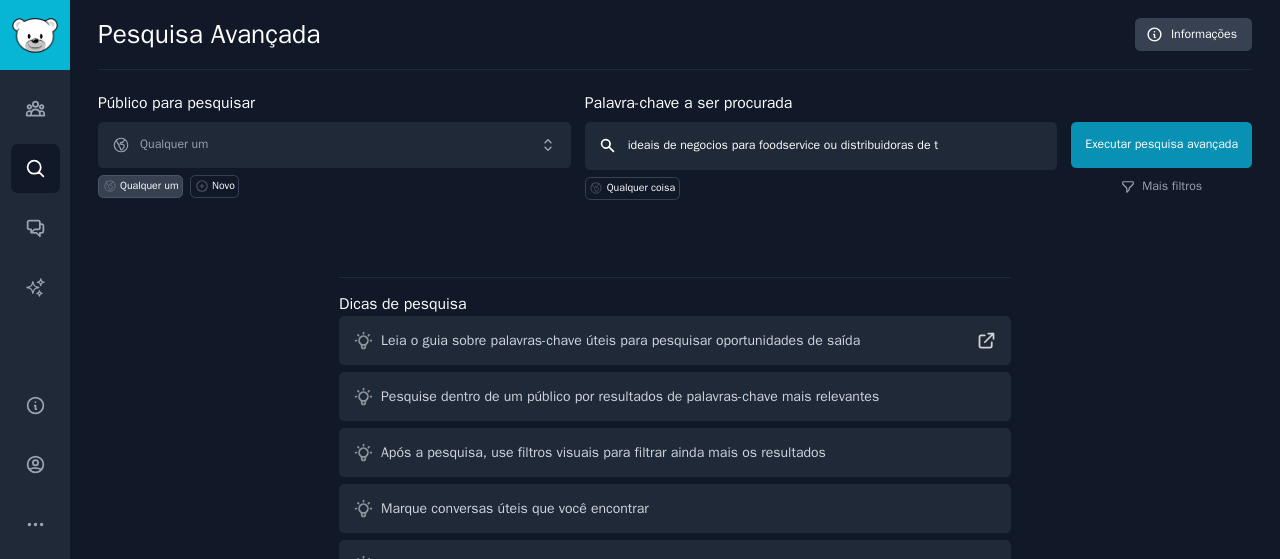 type on "ideais de negocios para foodservice ou distribuidoras de ti" 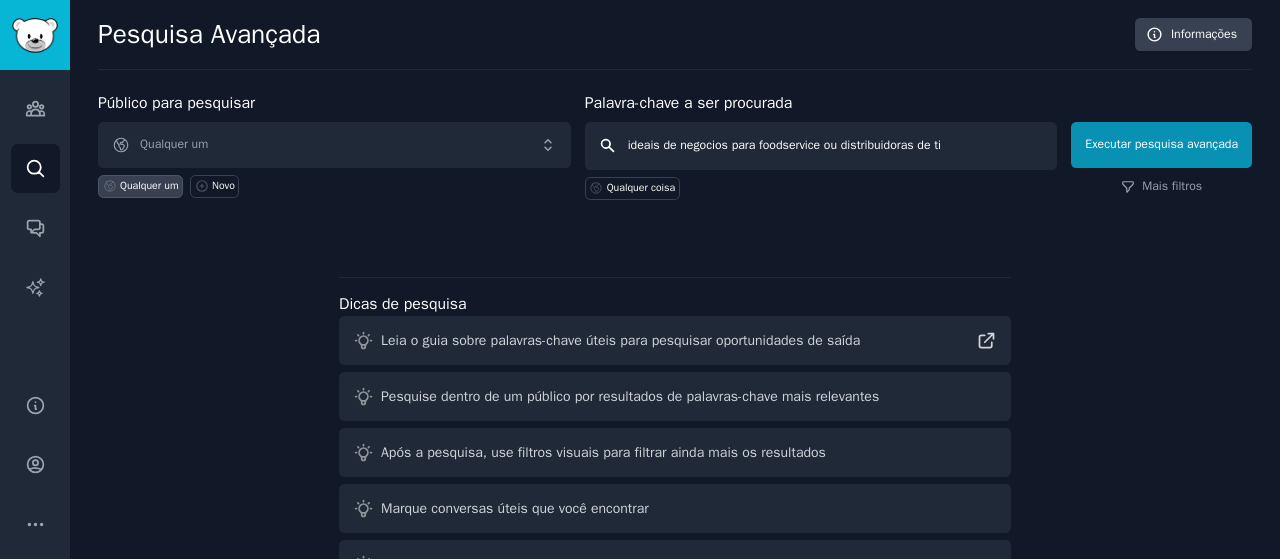 click on "Executar pesquisa avançada" at bounding box center [1161, 145] 